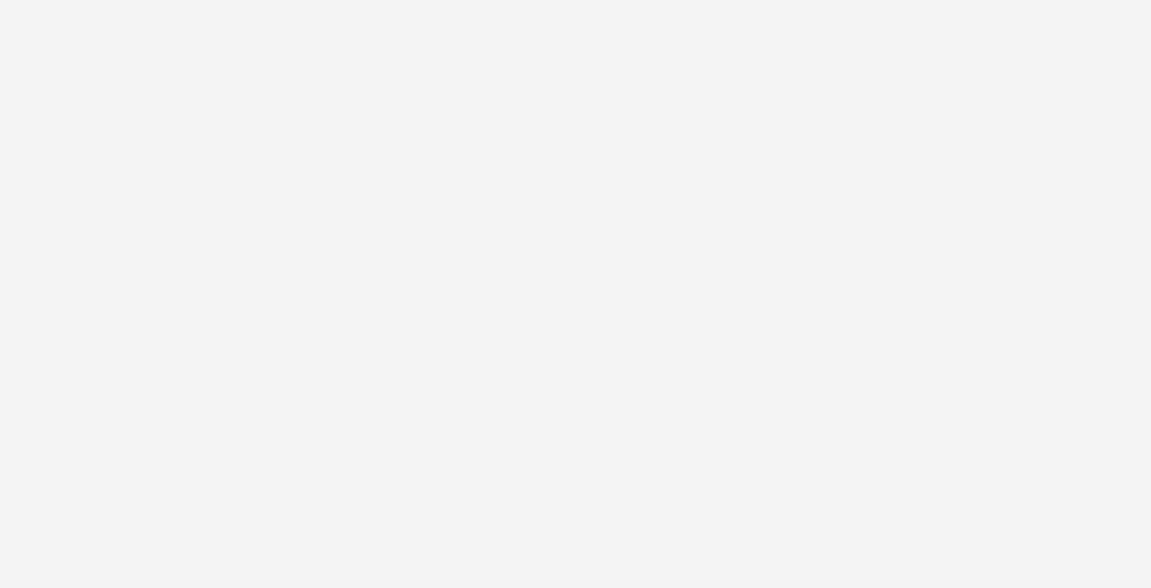scroll, scrollTop: 0, scrollLeft: 0, axis: both 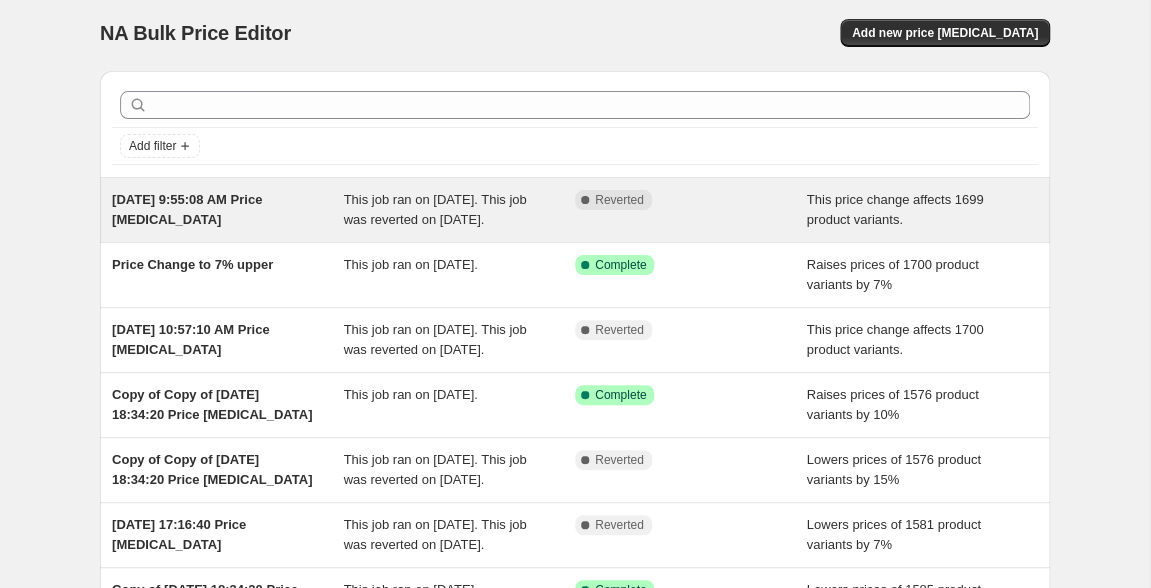 click on "This job ran on [DATE]. This job was reverted on [DATE]." at bounding box center [435, 209] 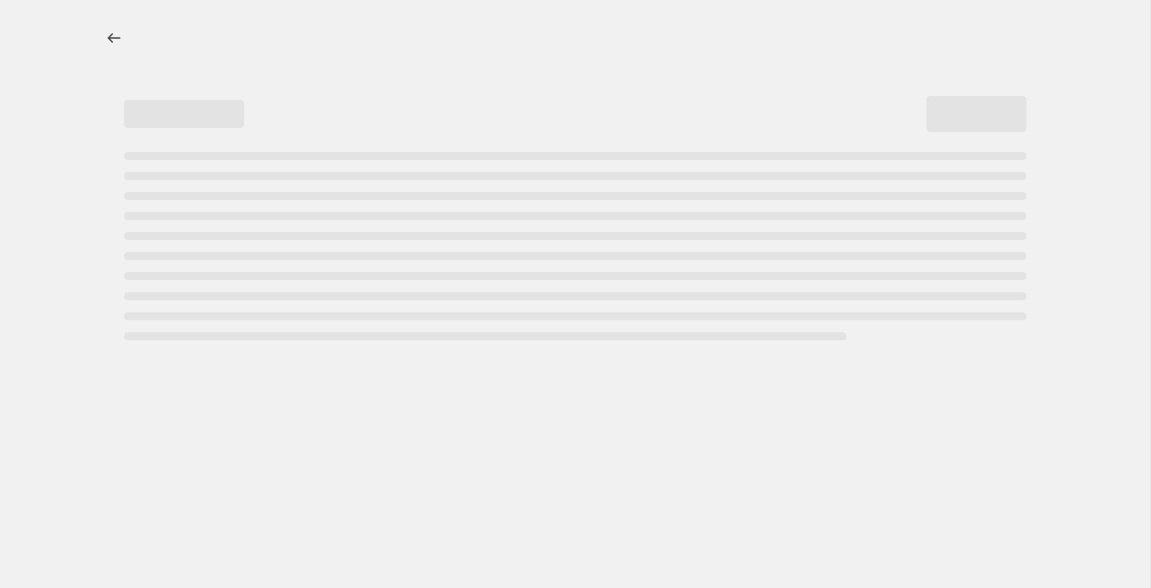 scroll, scrollTop: 0, scrollLeft: 0, axis: both 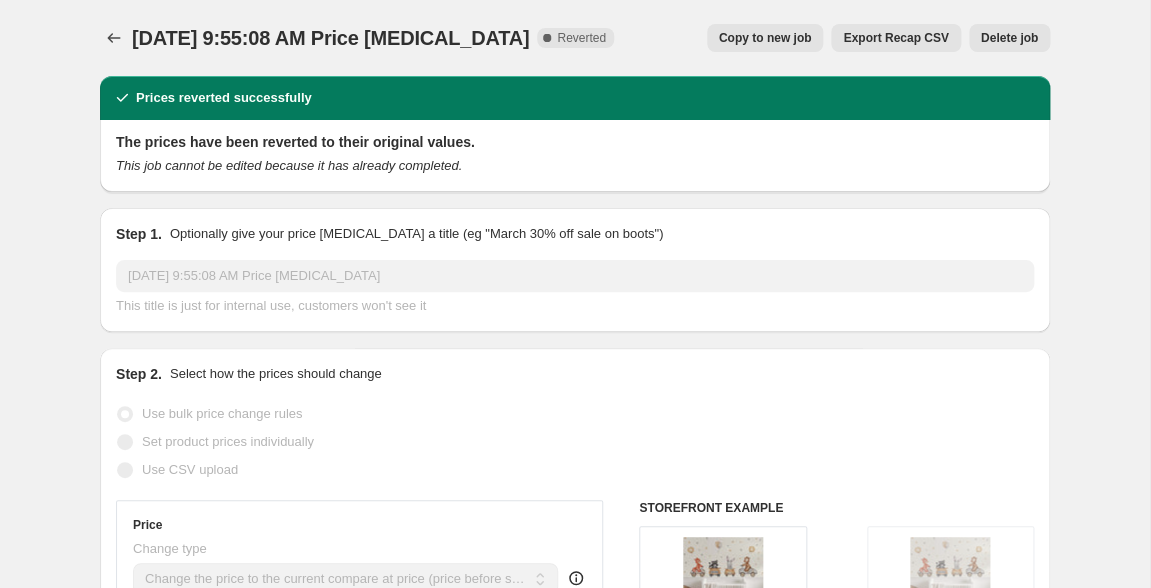 click on "Copy to new job" at bounding box center (765, 38) 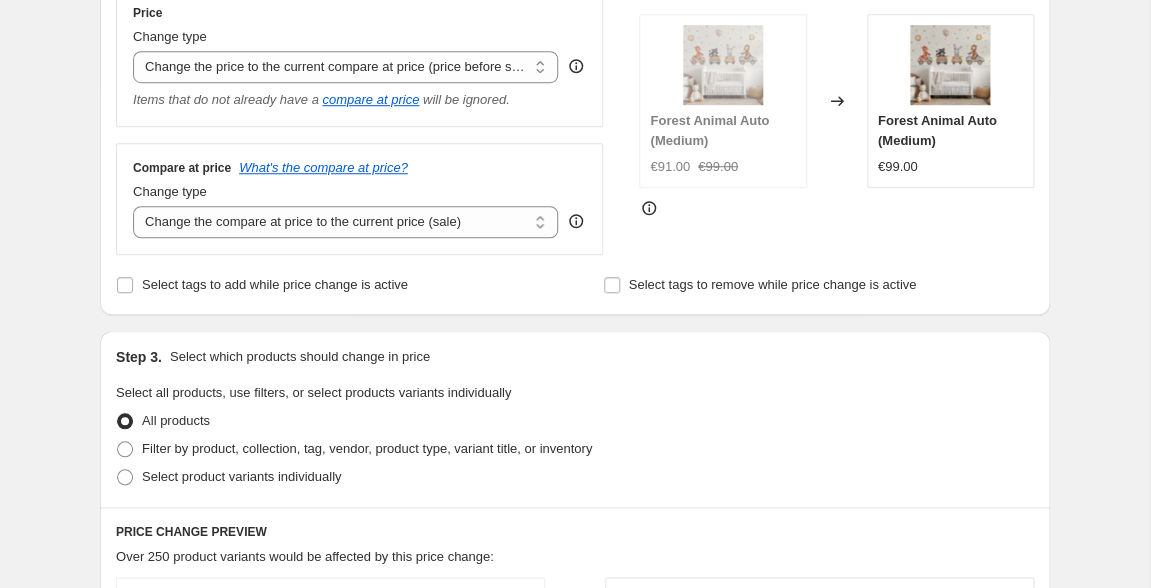scroll, scrollTop: 378, scrollLeft: 0, axis: vertical 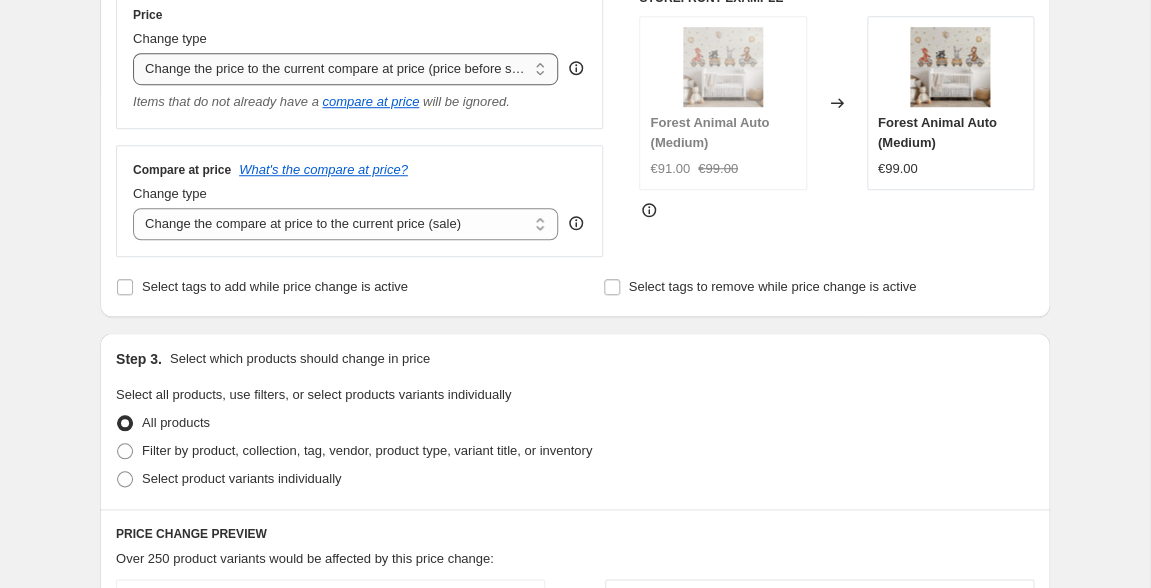 click on "Change the price by a certain amount relative to the compare at price" at bounding box center [0, 0] 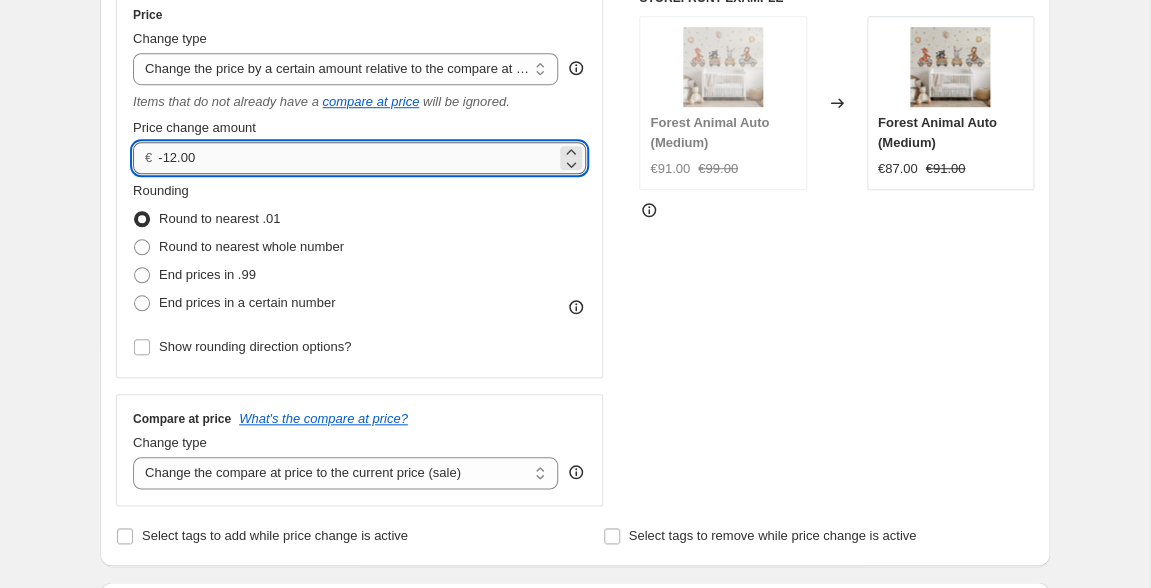 click on "-12.00" at bounding box center (356, 158) 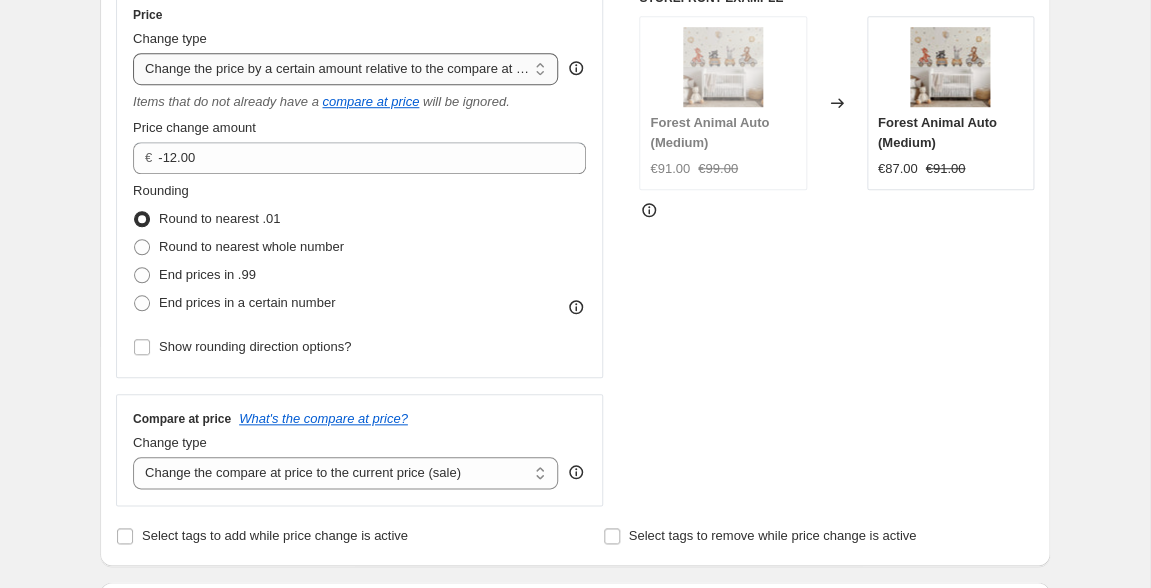 select on "pcap" 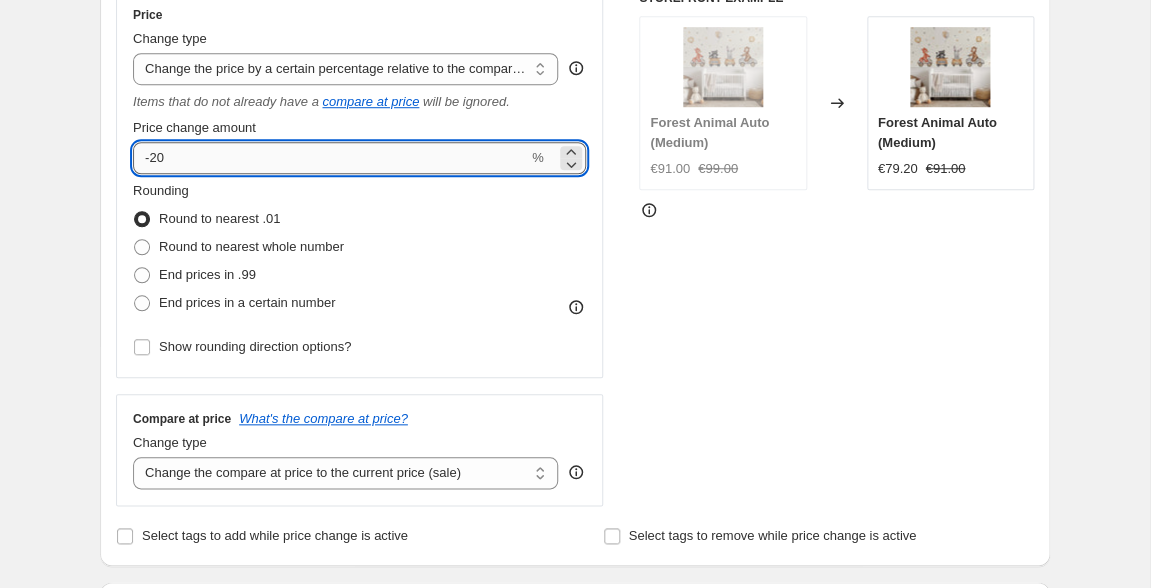 click on "-20" at bounding box center (330, 158) 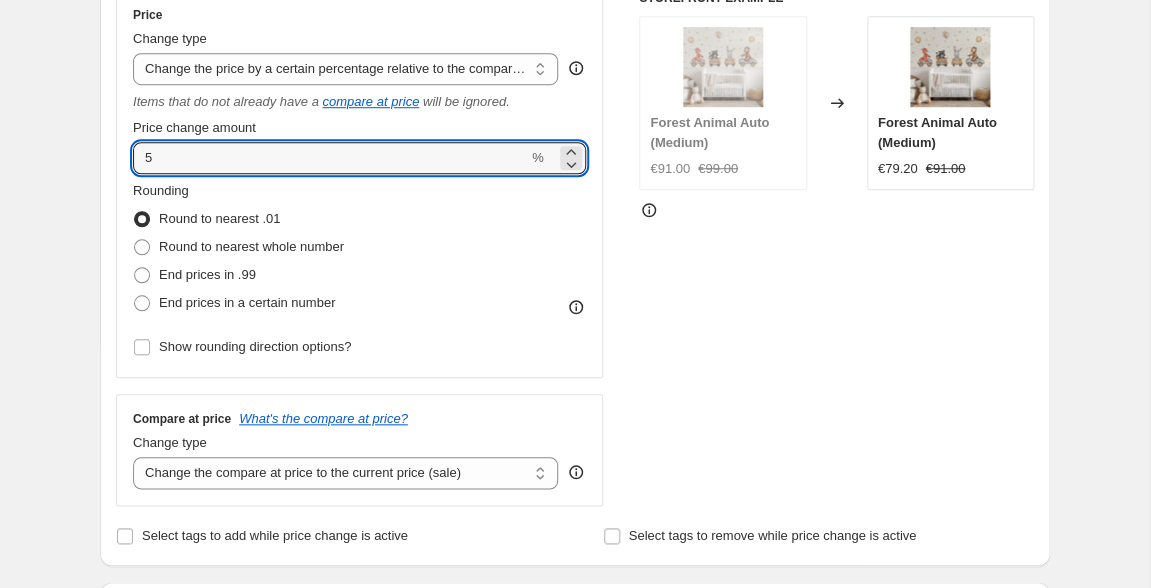 type on "5" 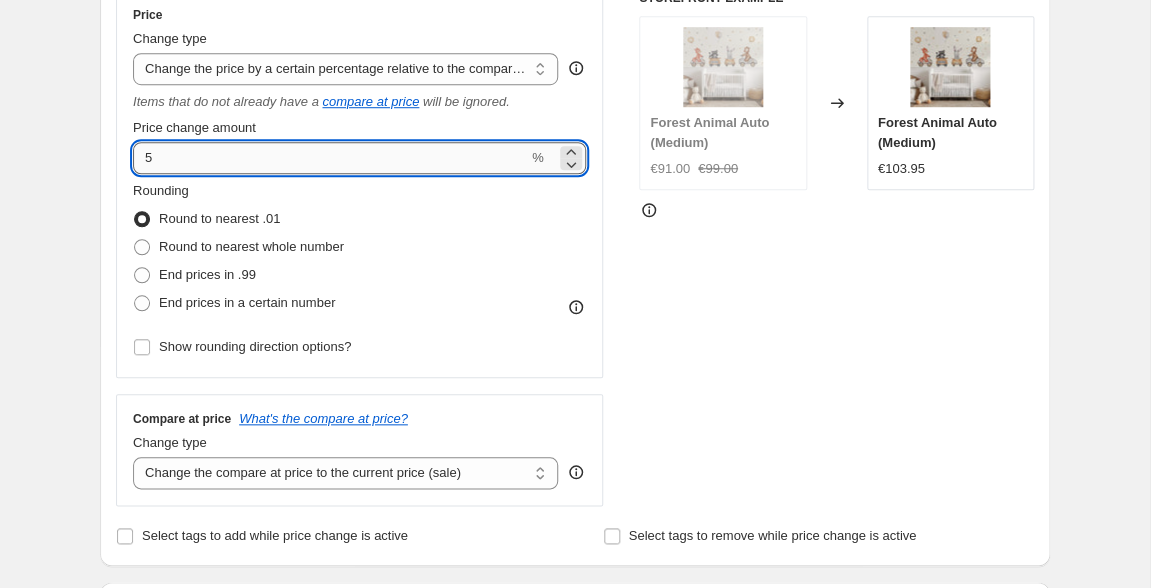 click on "5" at bounding box center (330, 158) 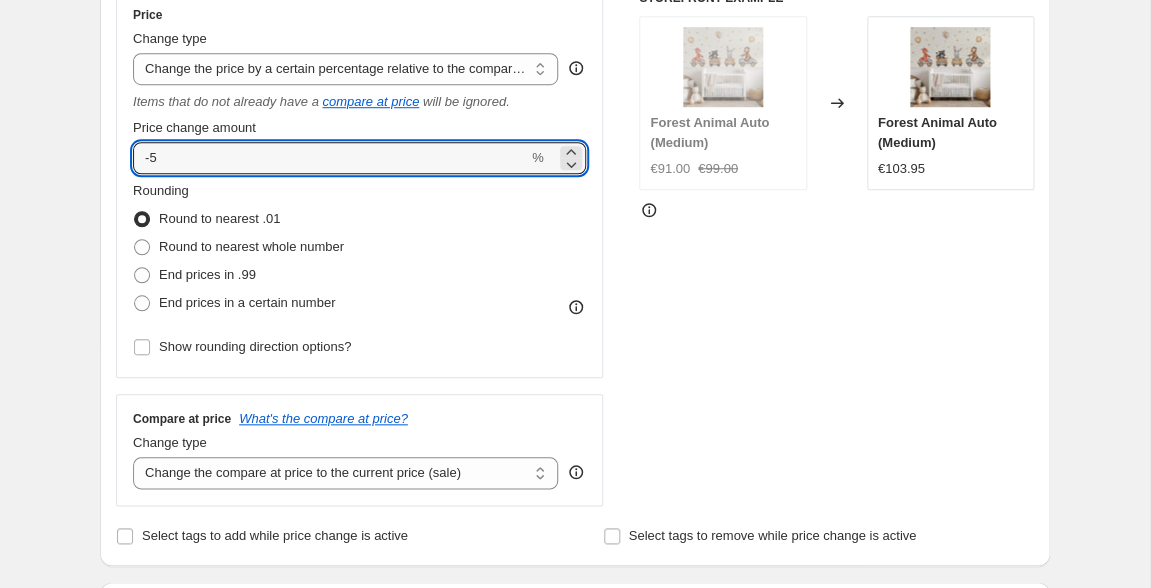type on "-5" 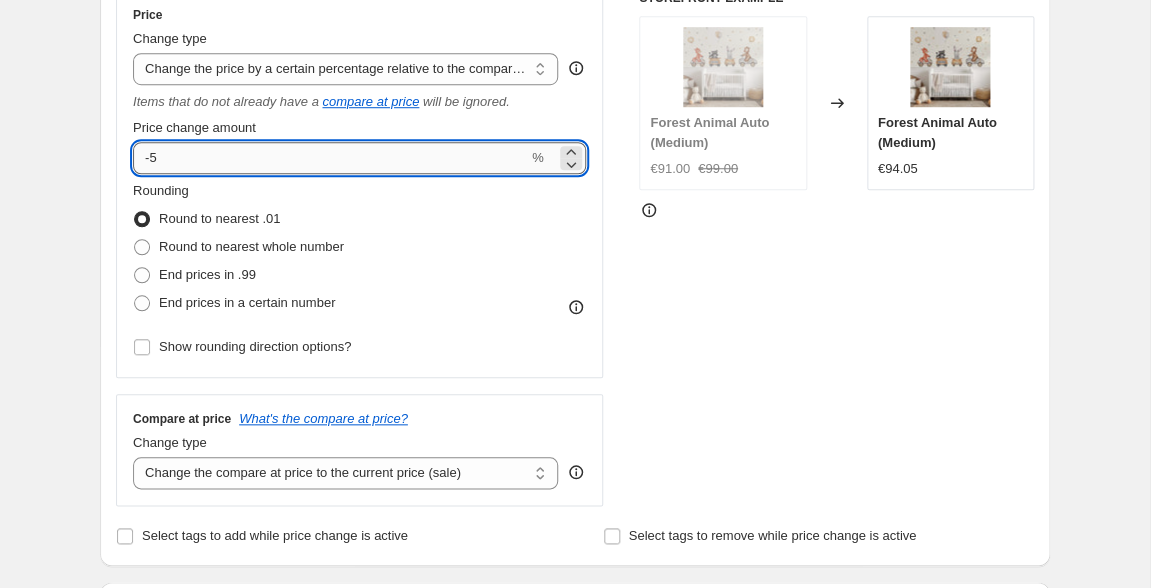 click on "-5" at bounding box center (330, 158) 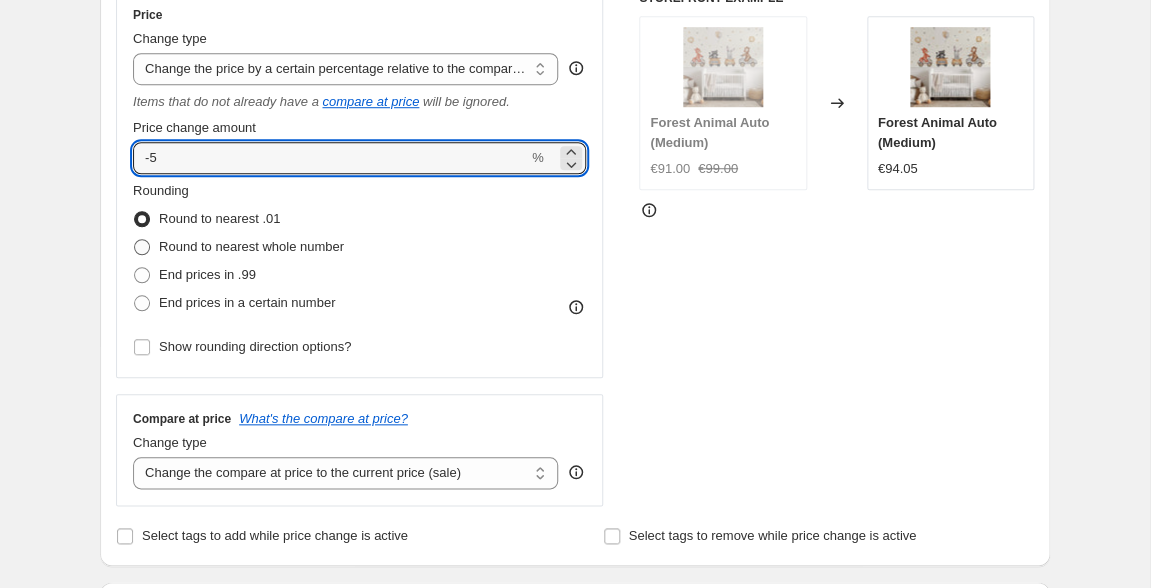 click on "Round to nearest whole number" at bounding box center (251, 246) 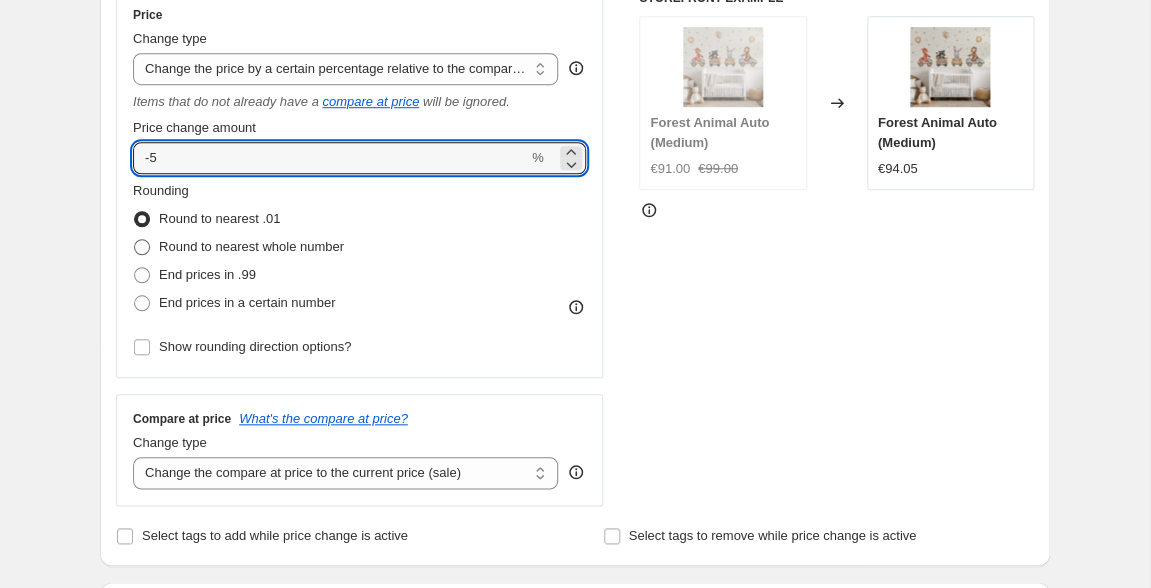 radio on "true" 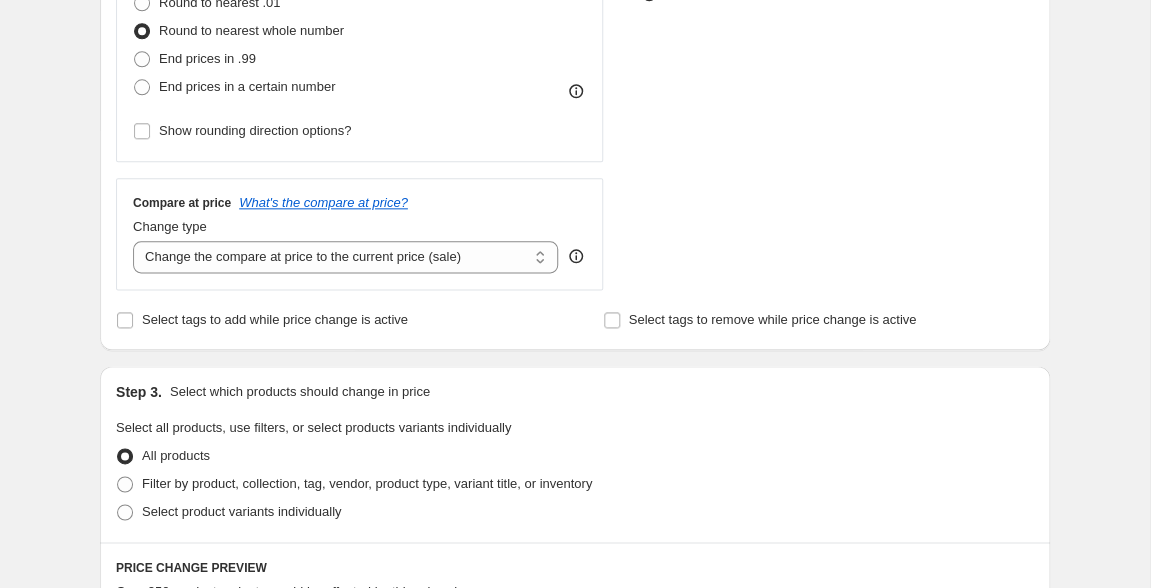 scroll, scrollTop: 566, scrollLeft: 0, axis: vertical 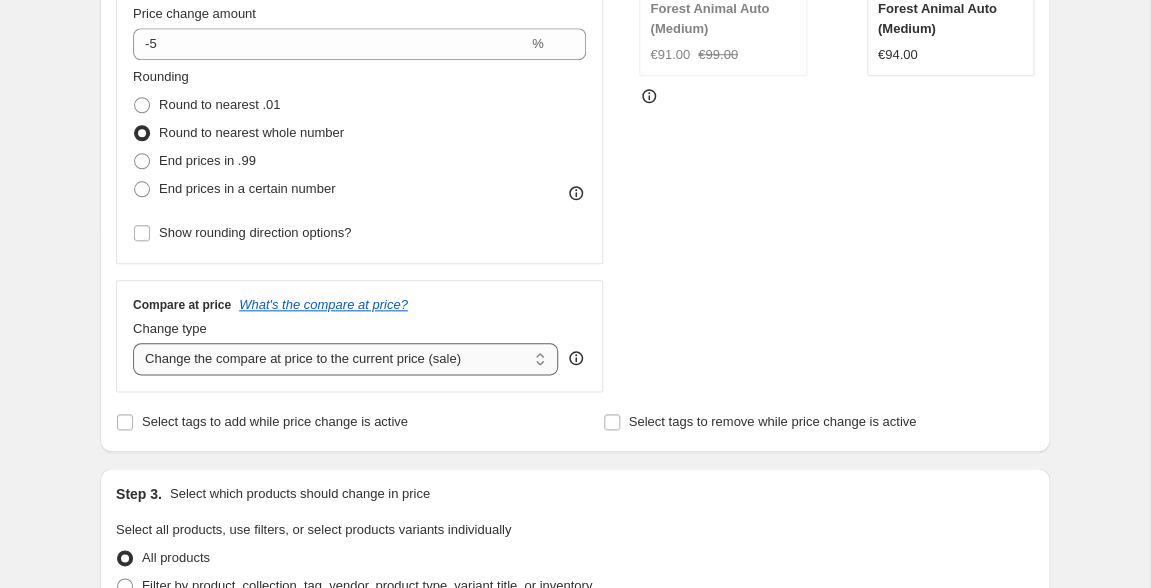 click on "Don't change the compare at price" at bounding box center [0, 0] 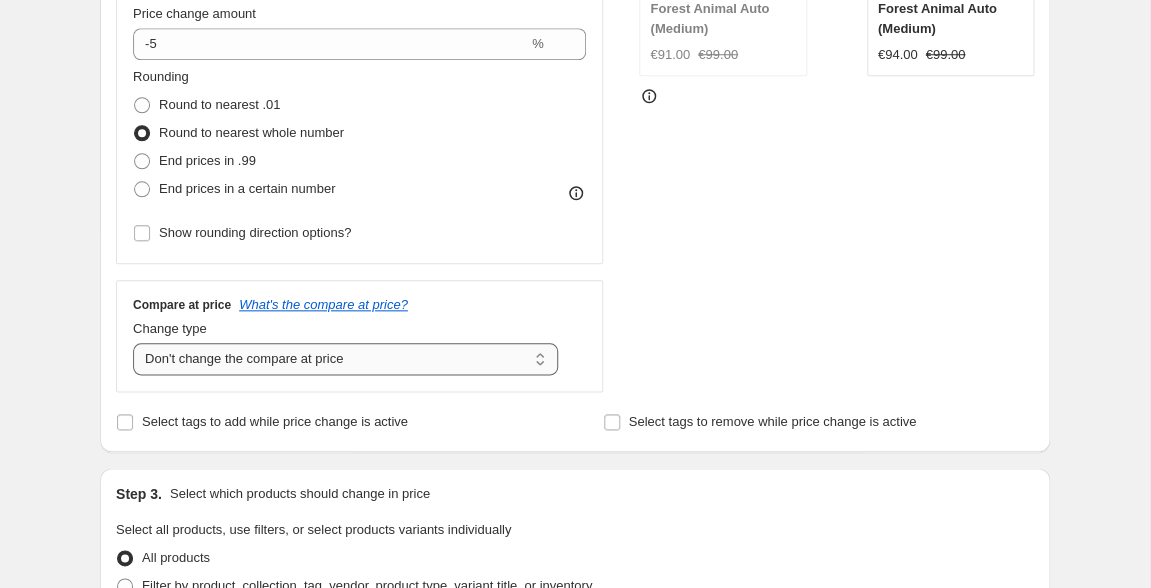 select on "ep" 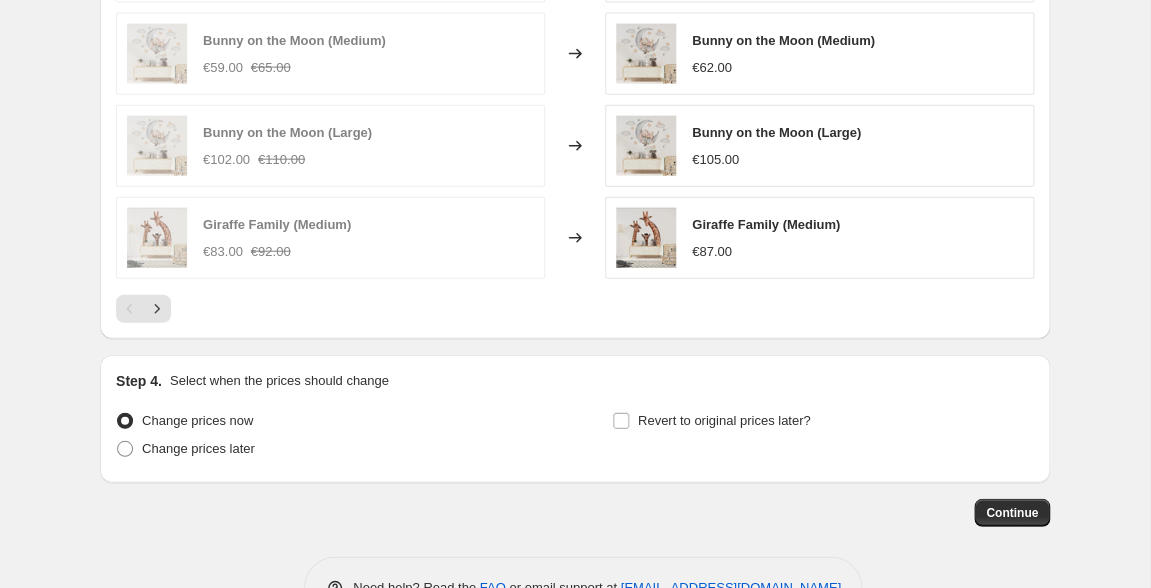 scroll, scrollTop: 1438, scrollLeft: 0, axis: vertical 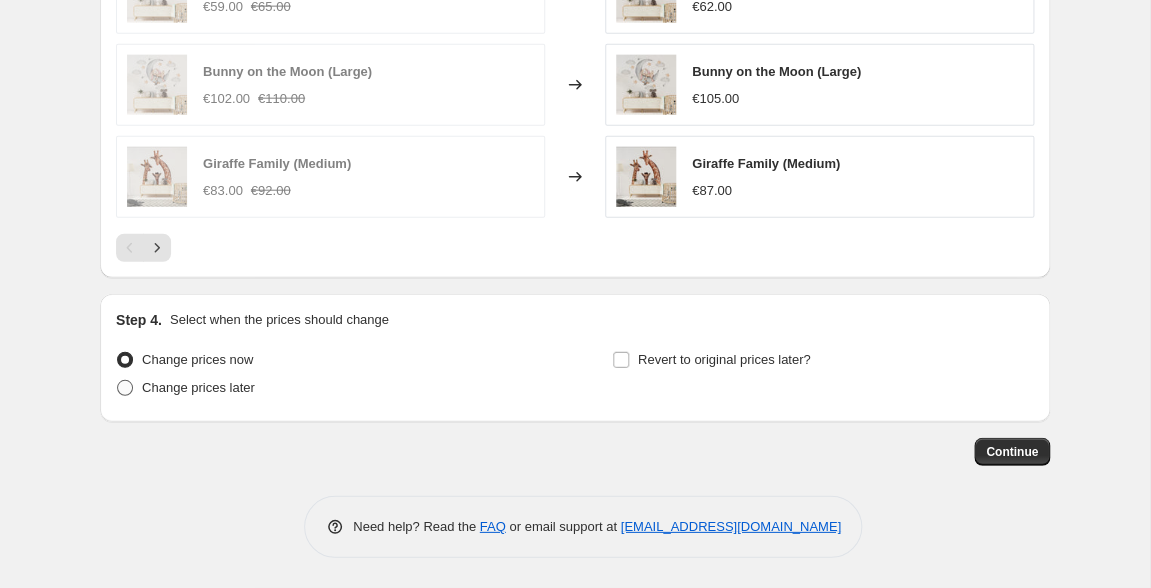 click on "Change prices later" at bounding box center [198, 387] 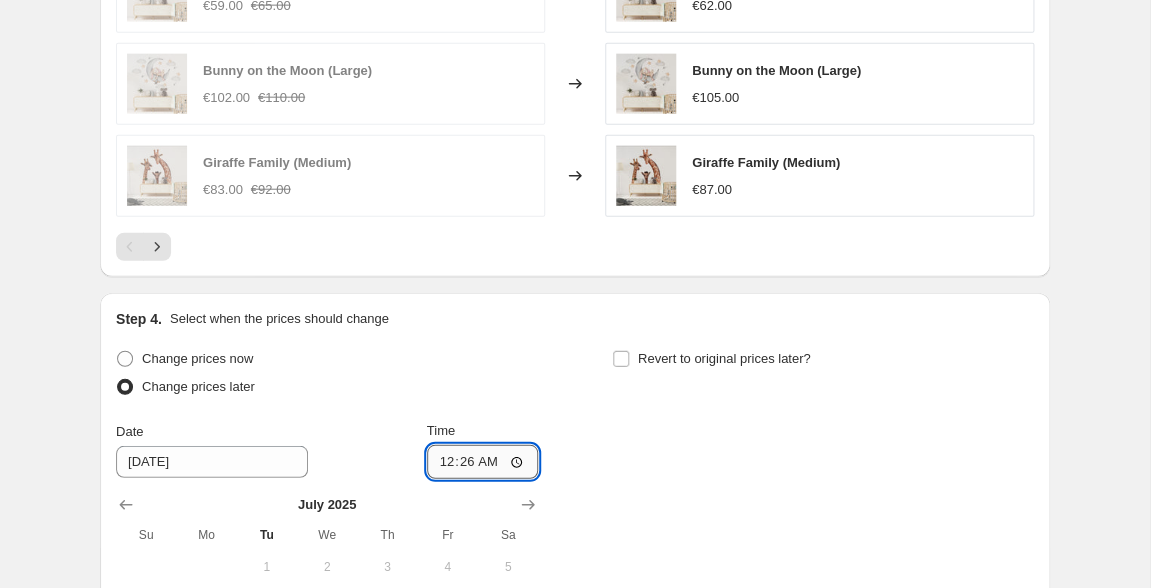 click on "00:26" at bounding box center [483, 462] 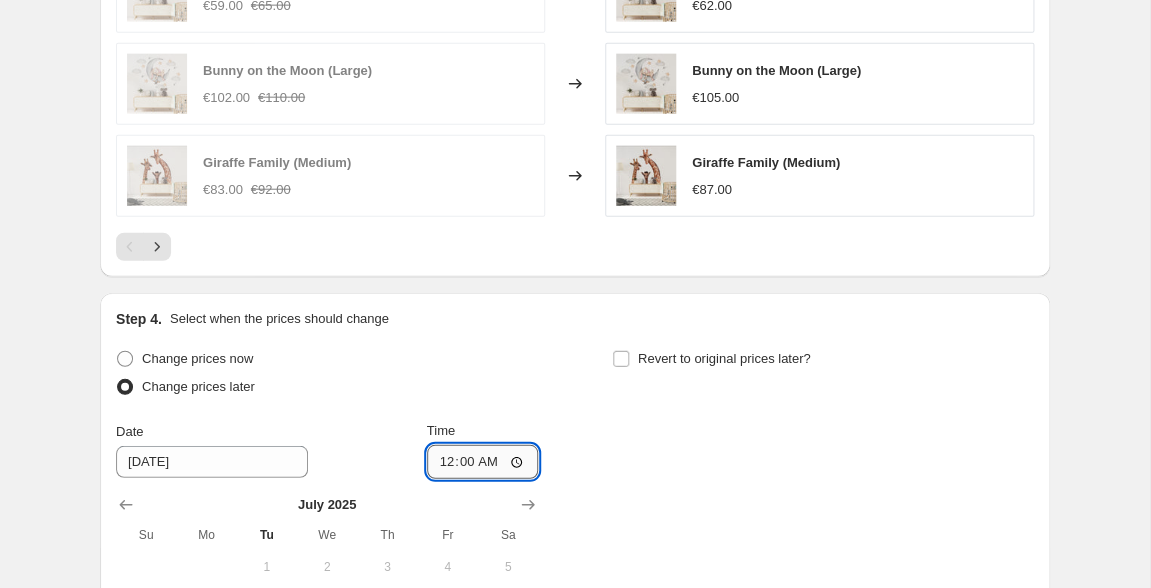 click on "00:00" at bounding box center [483, 462] 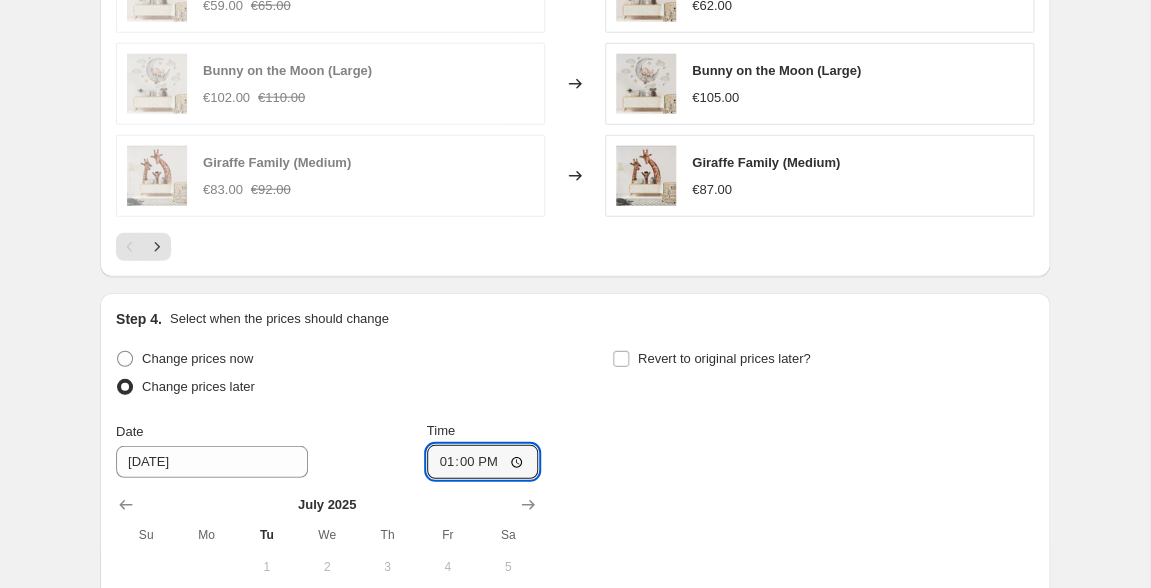 scroll, scrollTop: 1536, scrollLeft: 0, axis: vertical 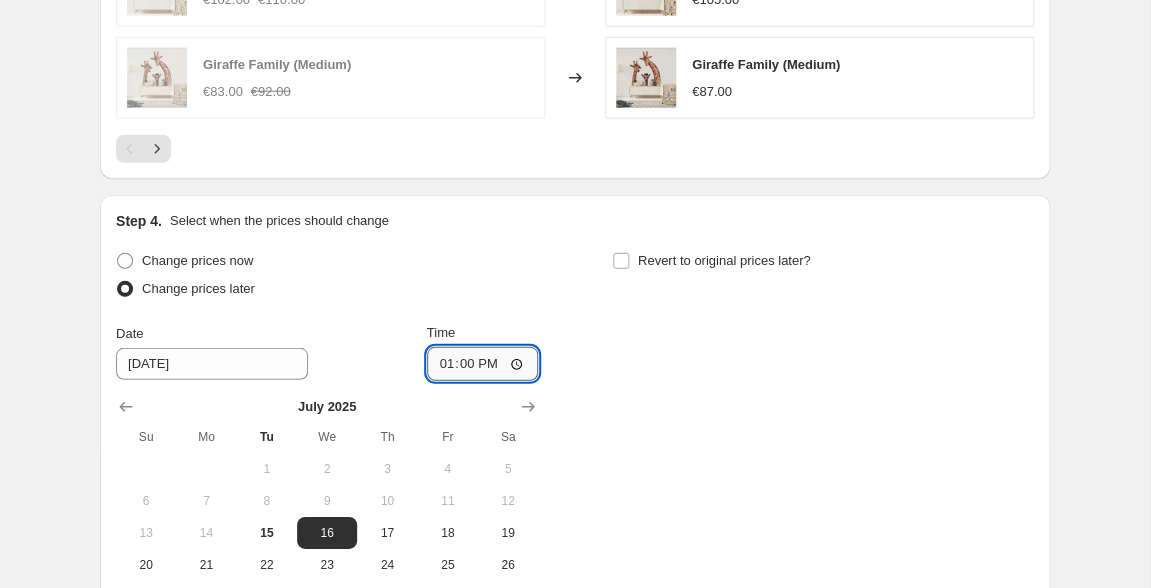 click on "13:00" at bounding box center [483, 364] 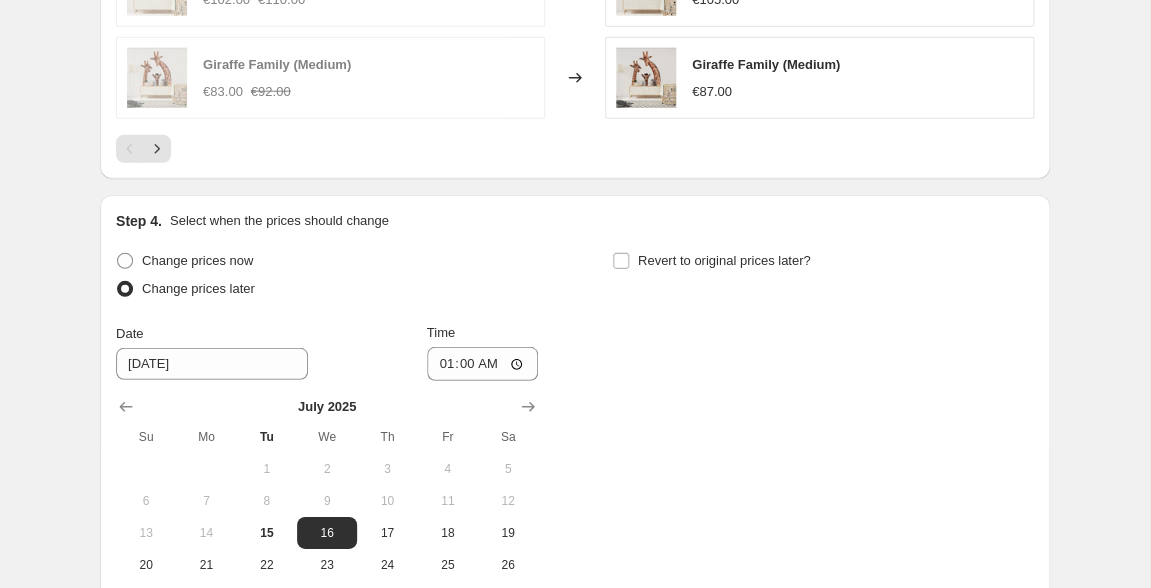 click on "Change prices now Change prices later Date [DATE] Time 01:00 [DATE] Su Mo Tu We Th Fr Sa 1 2 3 4 5 6 7 8 9 10 11 12 13 14 15 16 17 18 19 20 21 22 23 24 25 26 27 28 29 30 31 Revert to original prices later?" at bounding box center [575, 430] 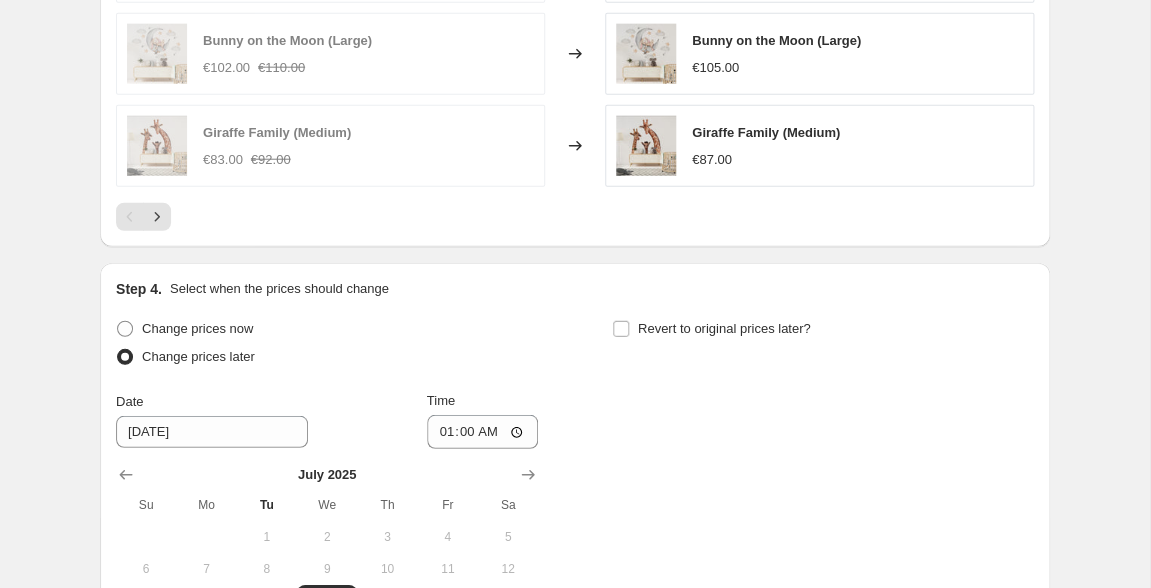 scroll, scrollTop: 1778, scrollLeft: 0, axis: vertical 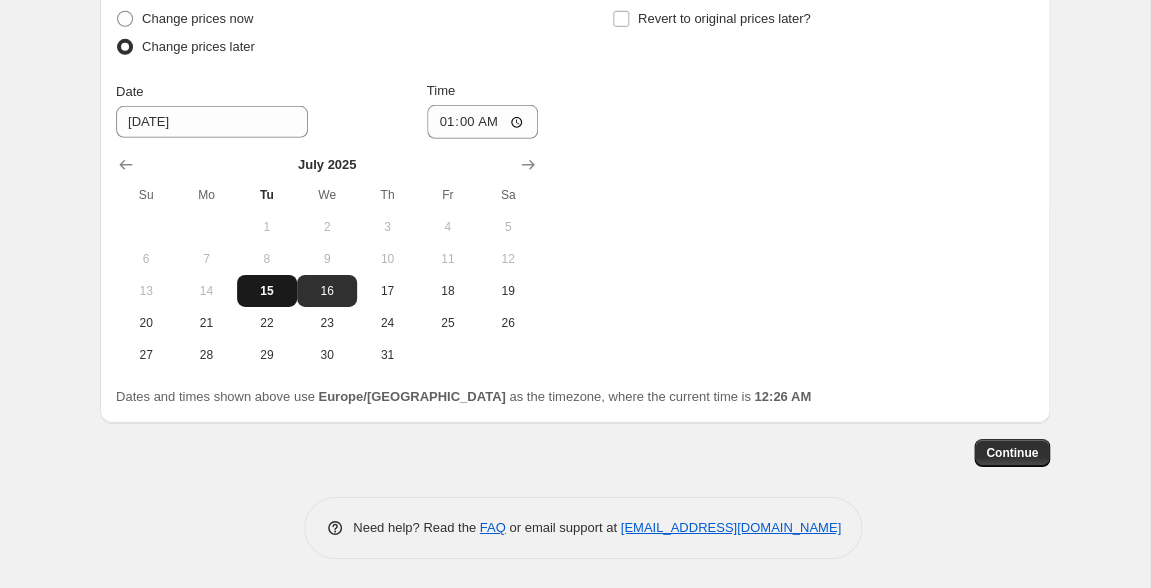 click on "15" at bounding box center (267, 291) 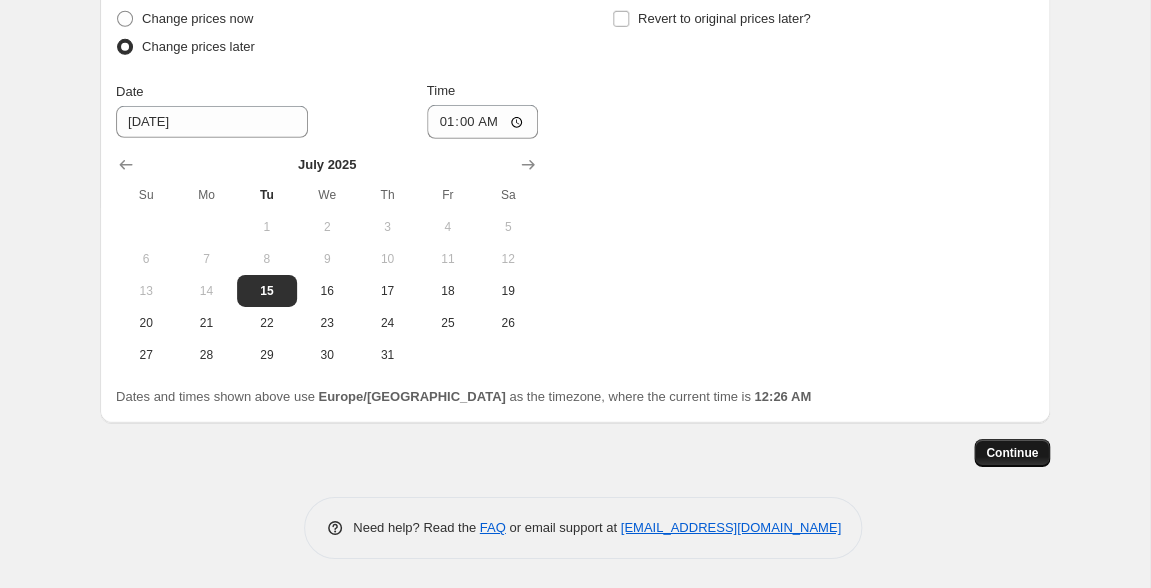 click on "Continue" at bounding box center (1012, 453) 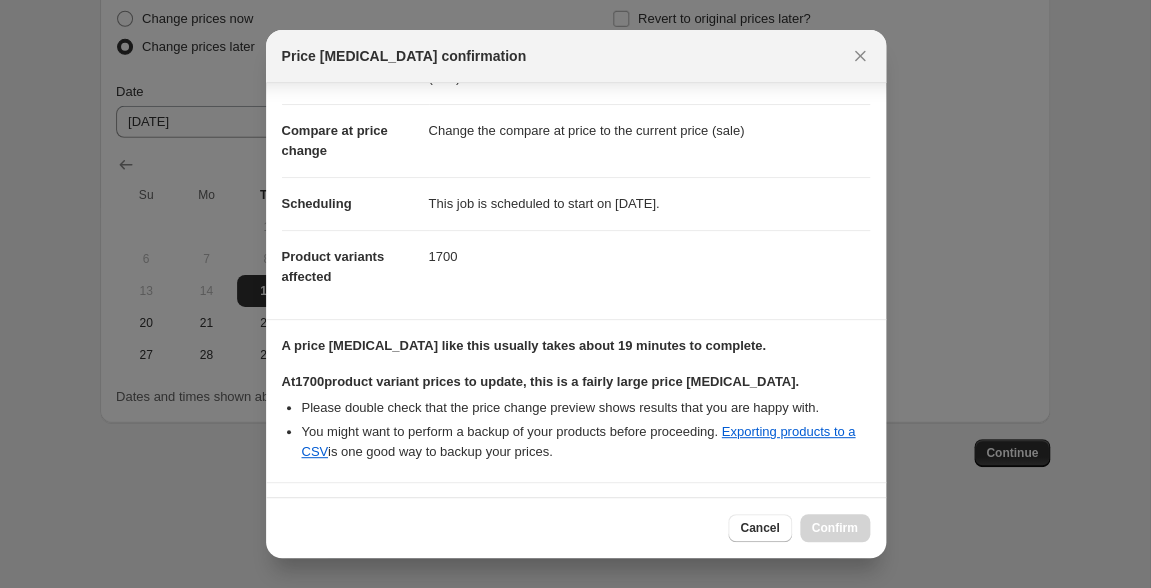 scroll, scrollTop: 239, scrollLeft: 0, axis: vertical 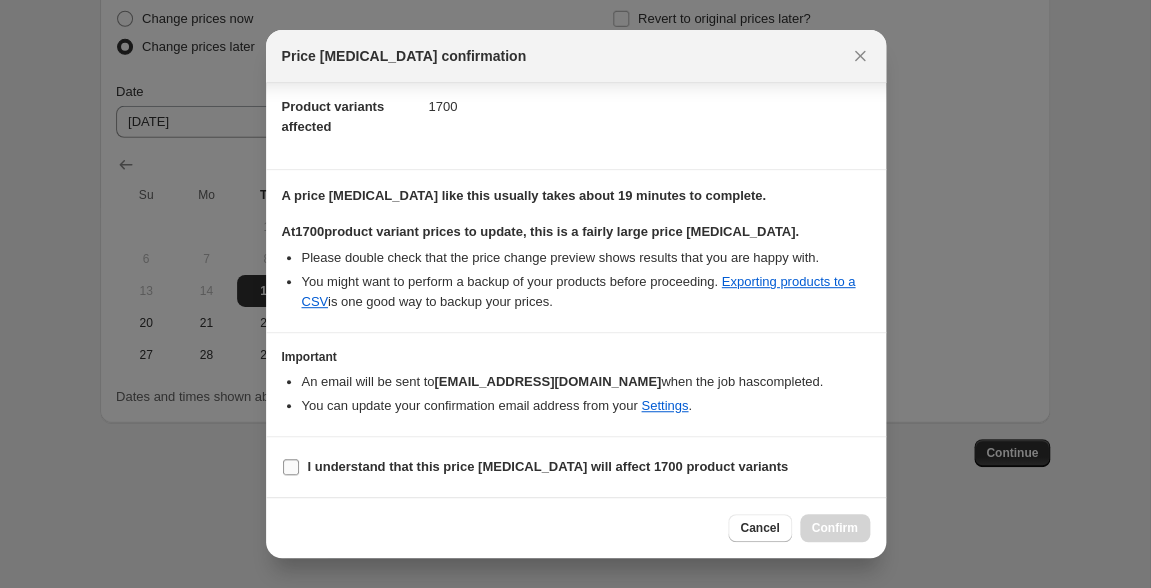 click on "I understand that this price [MEDICAL_DATA] will affect 1700 product variants" at bounding box center [548, 466] 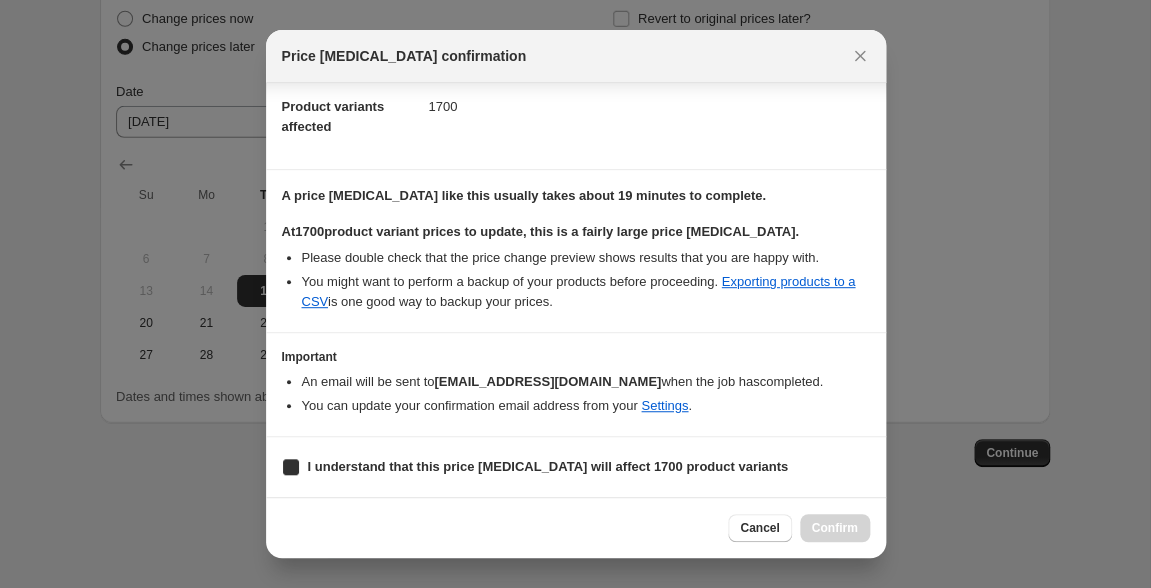 checkbox on "true" 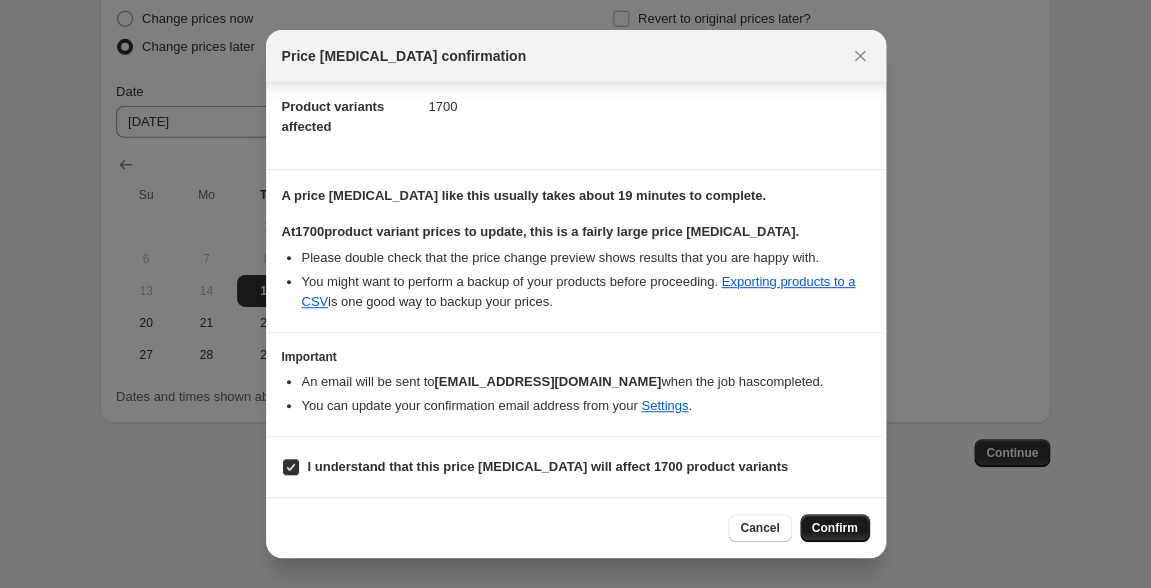 click on "Confirm" at bounding box center (835, 528) 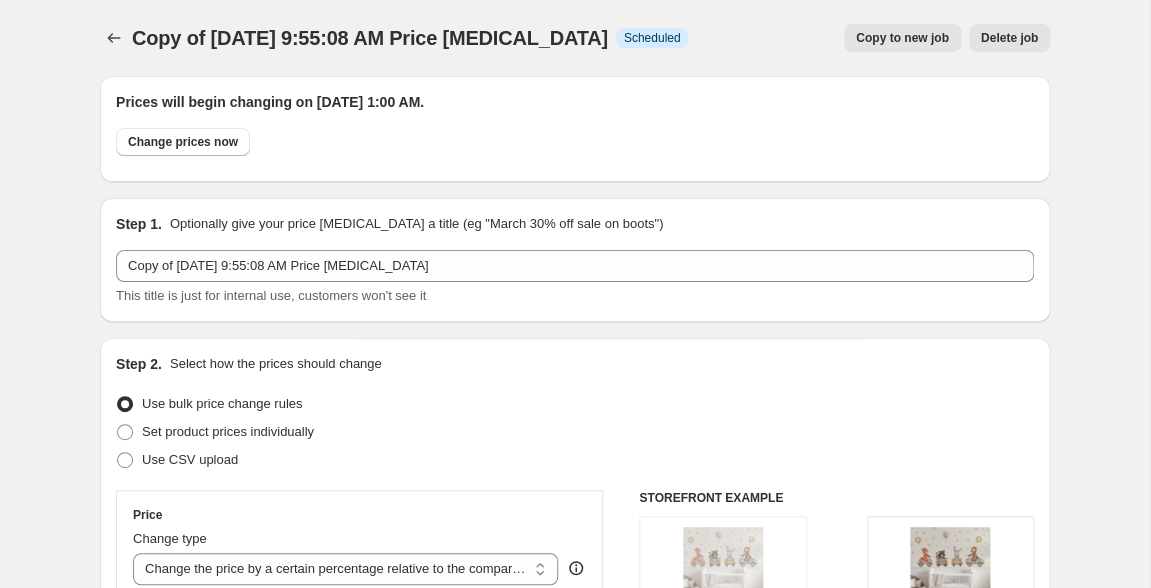 scroll, scrollTop: 239, scrollLeft: 0, axis: vertical 